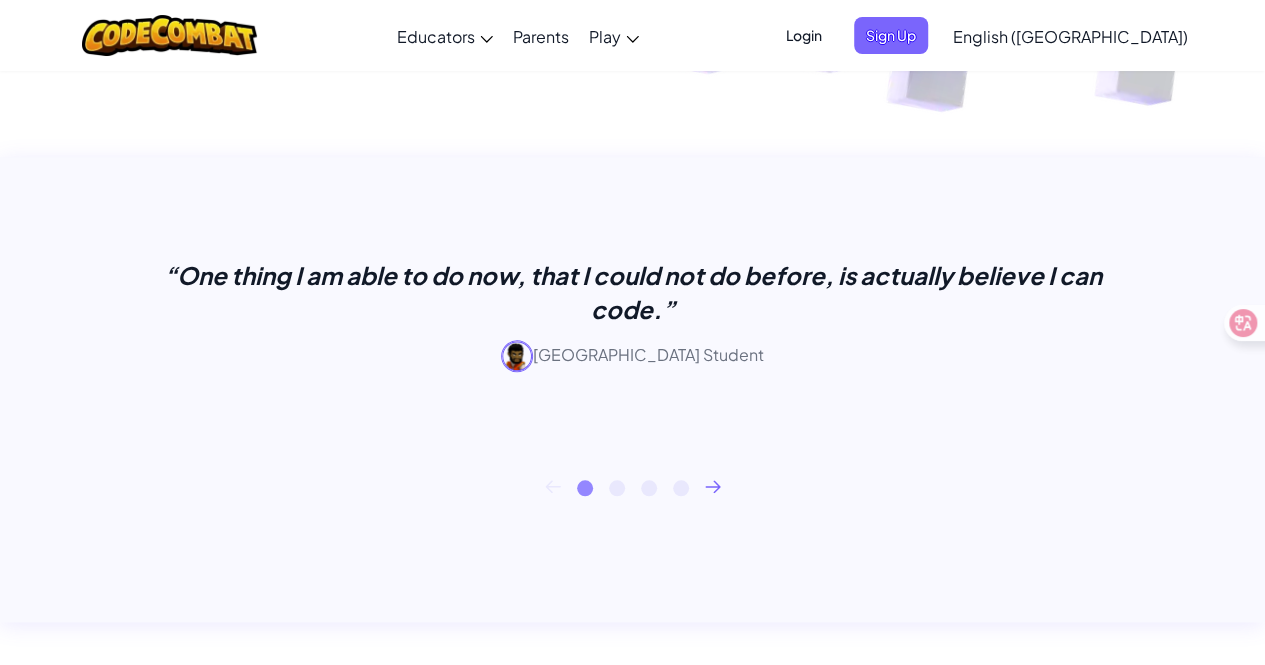 scroll, scrollTop: 773, scrollLeft: 0, axis: vertical 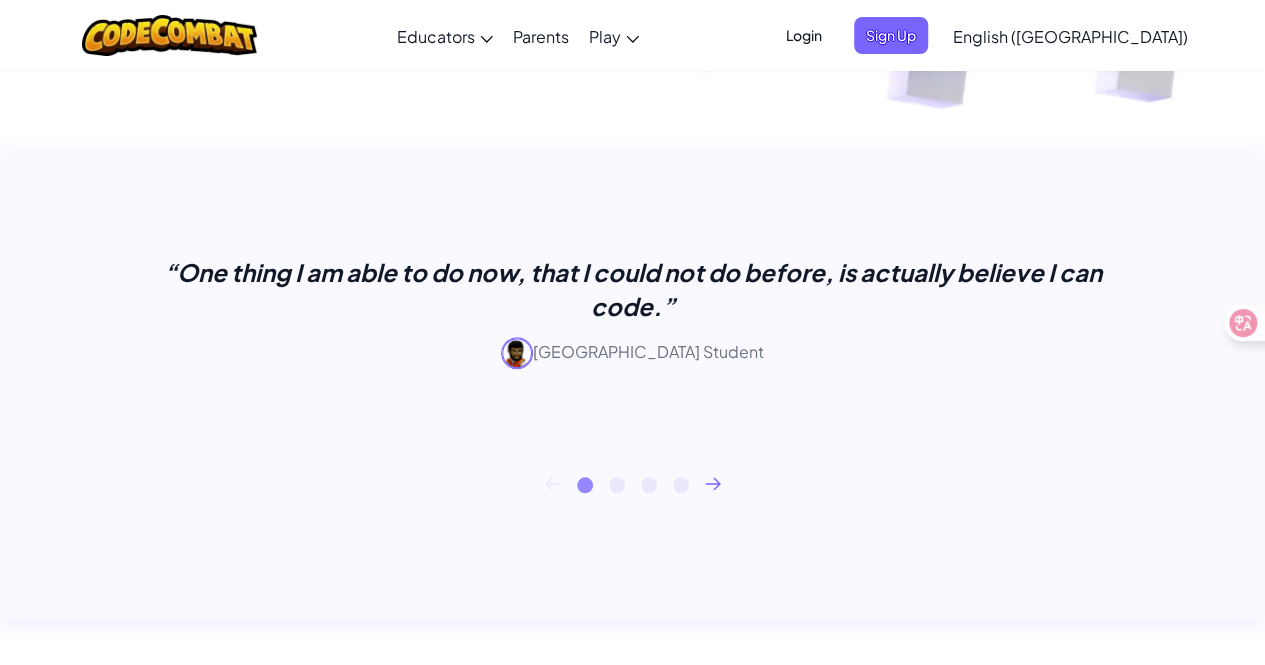 click on "Login" at bounding box center [804, 35] 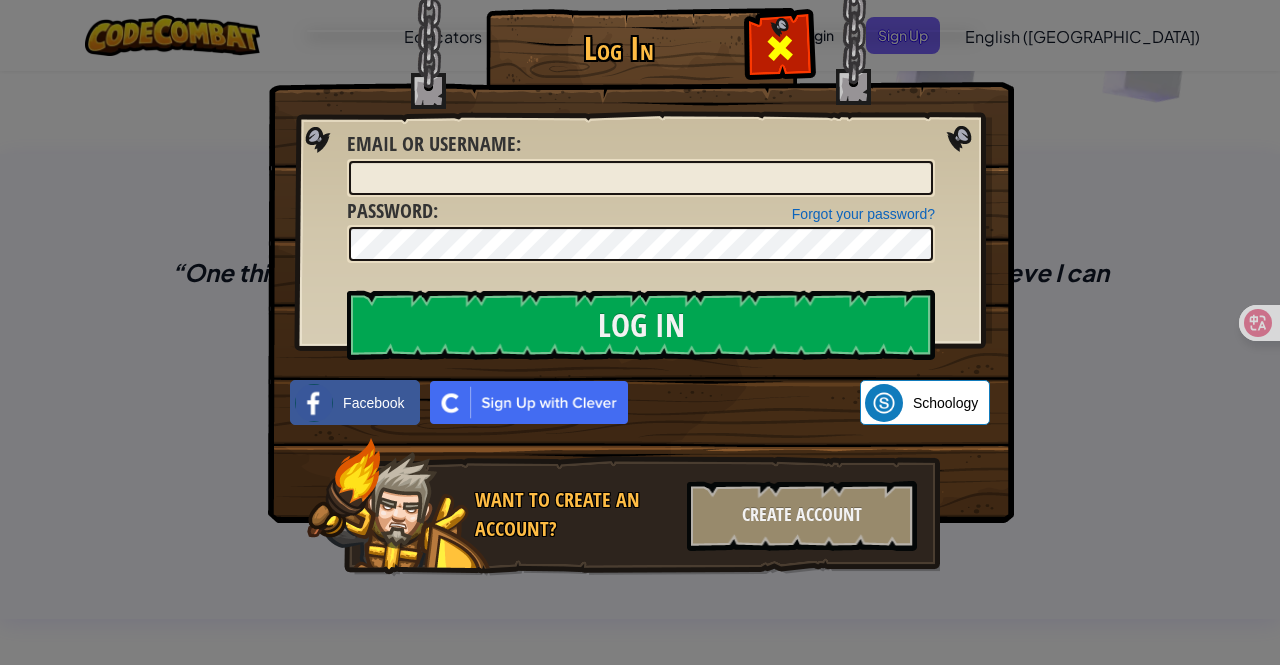 click at bounding box center (780, 48) 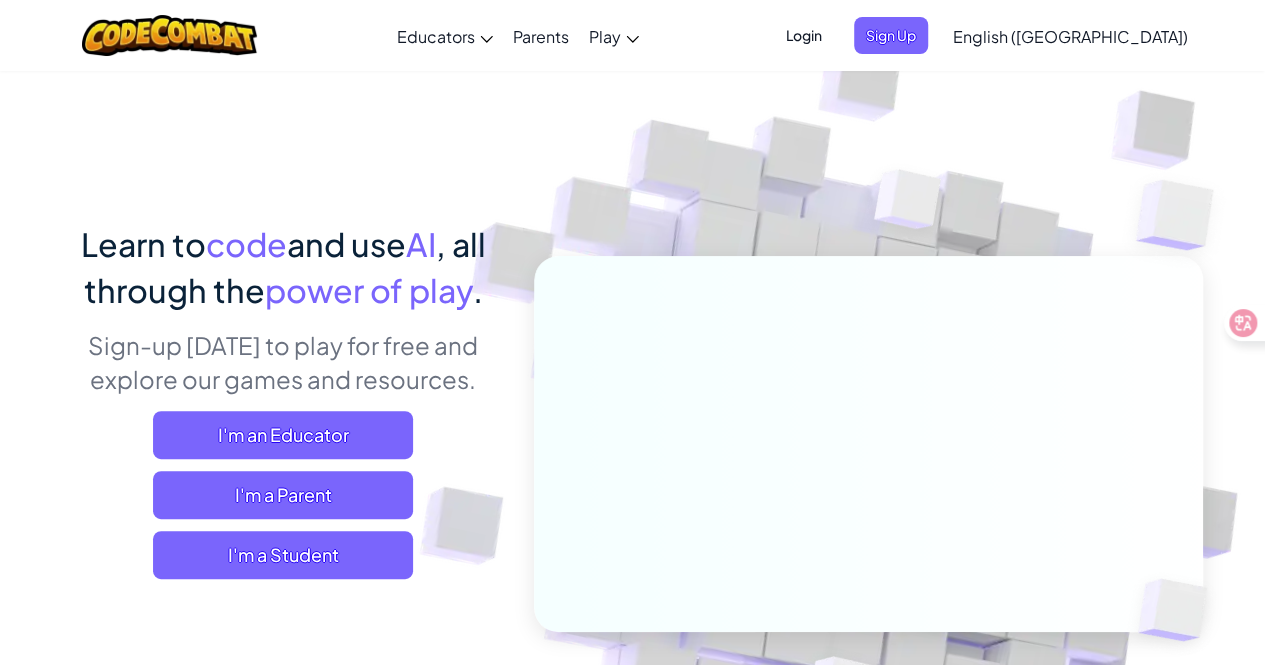 scroll, scrollTop: 0, scrollLeft: 0, axis: both 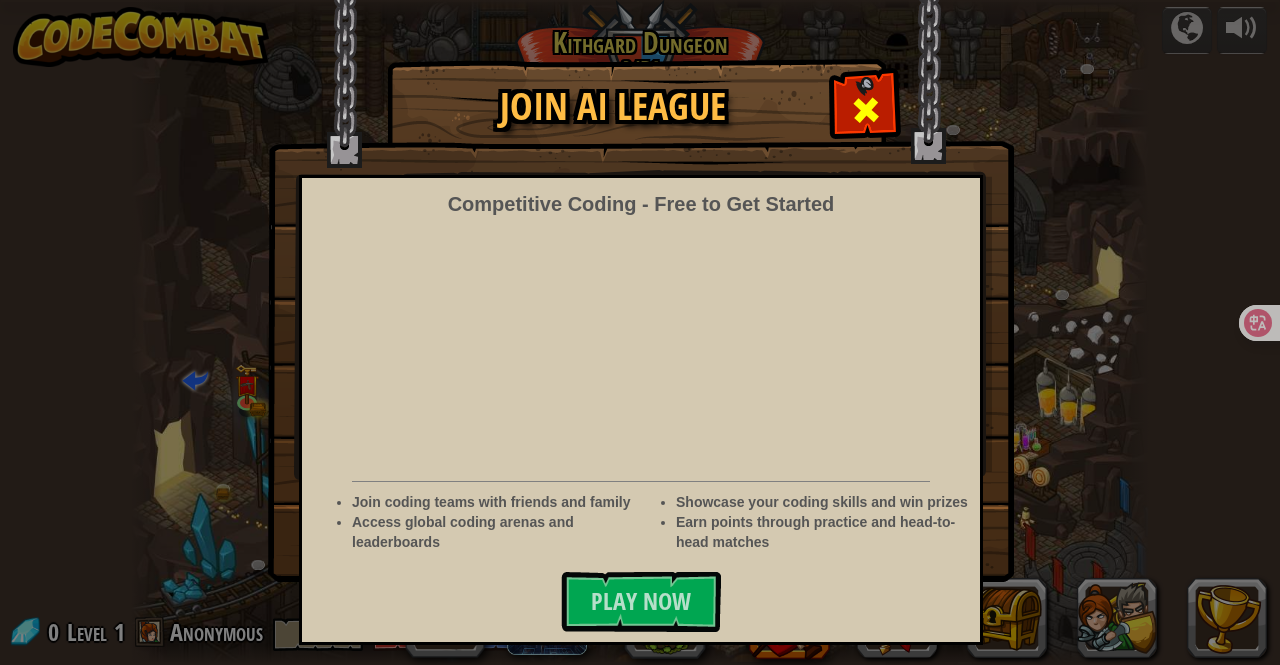 click at bounding box center (866, 110) 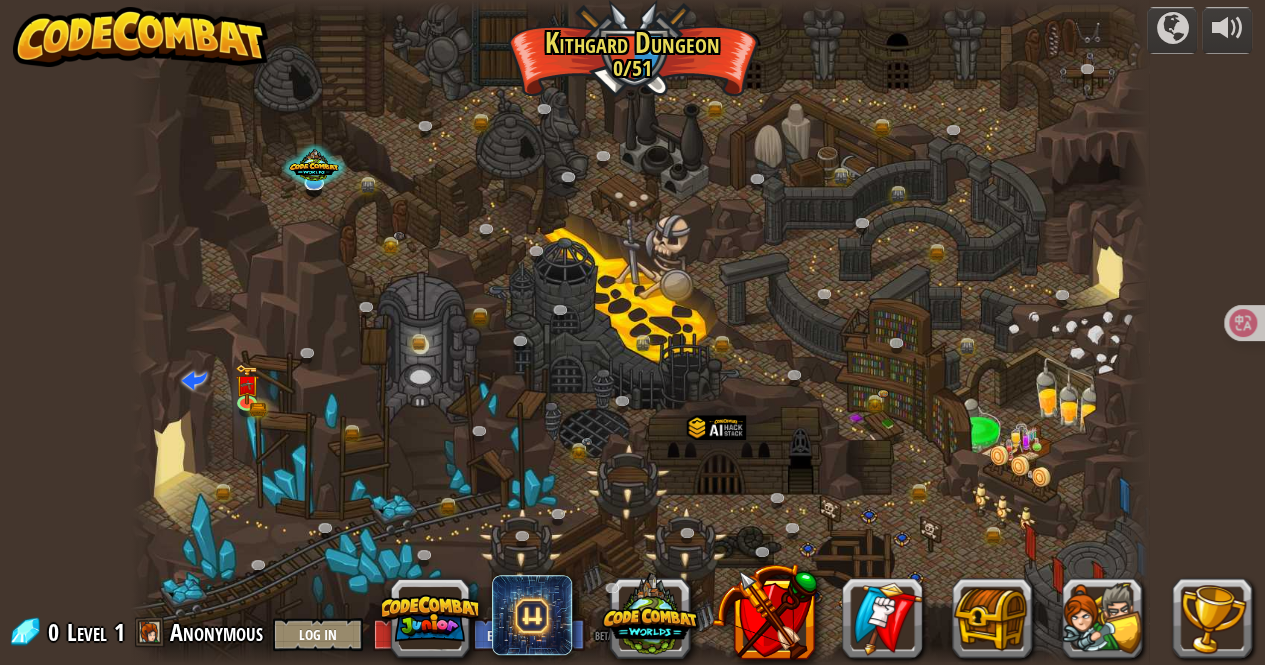 click at bounding box center [639, 332] 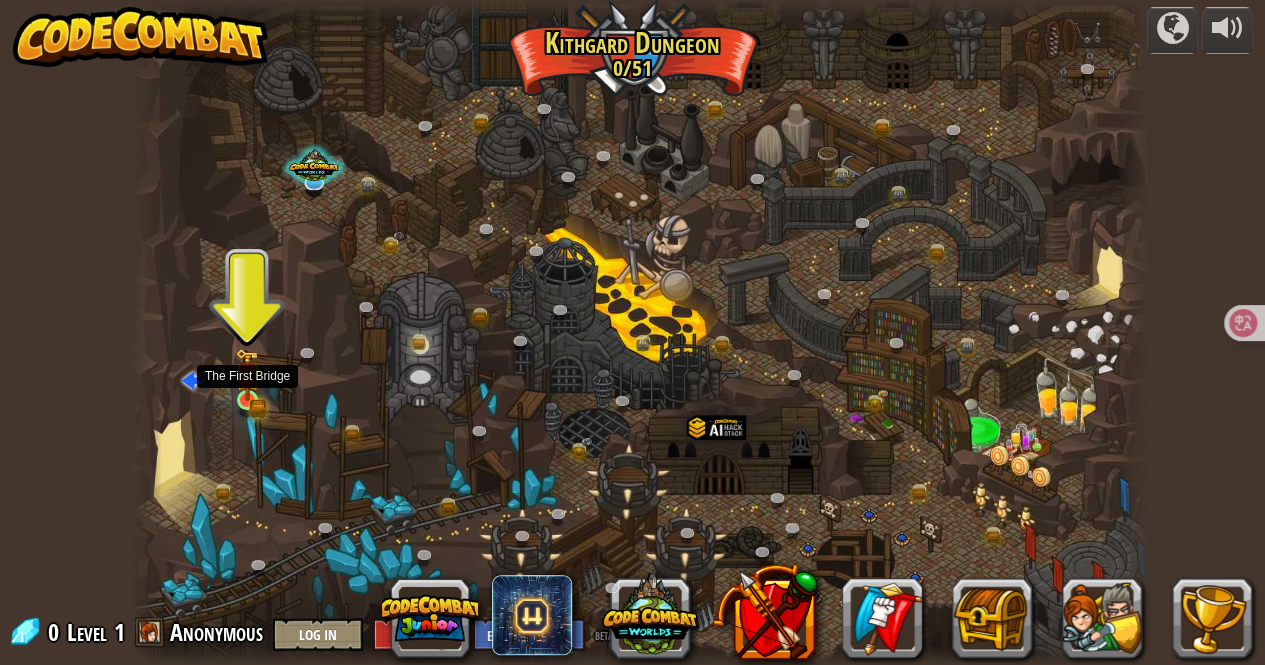 click at bounding box center (247, 375) 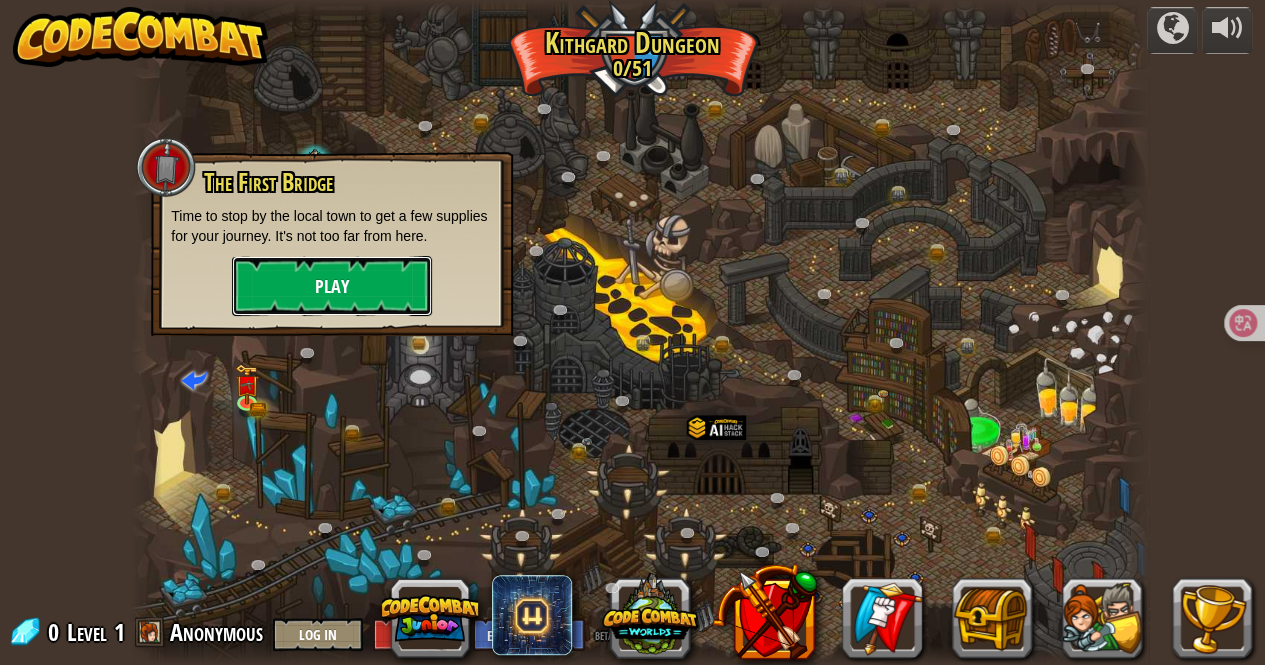 click on "Play" at bounding box center (332, 286) 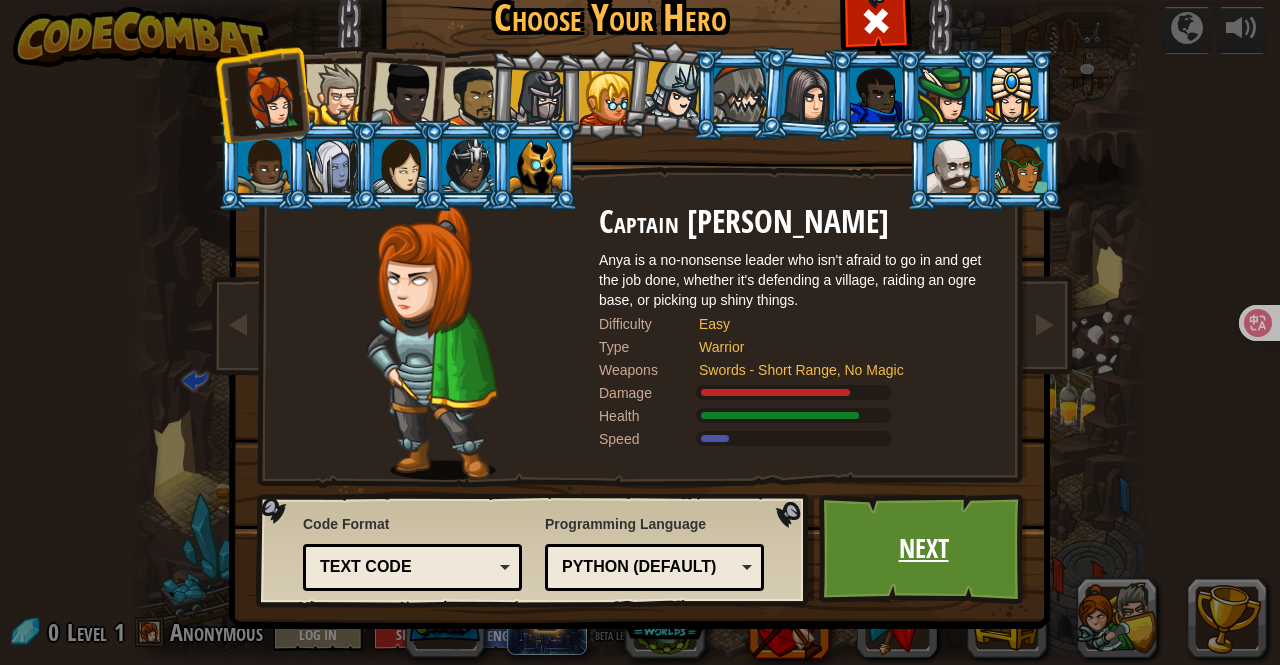click on "Next" at bounding box center (923, 549) 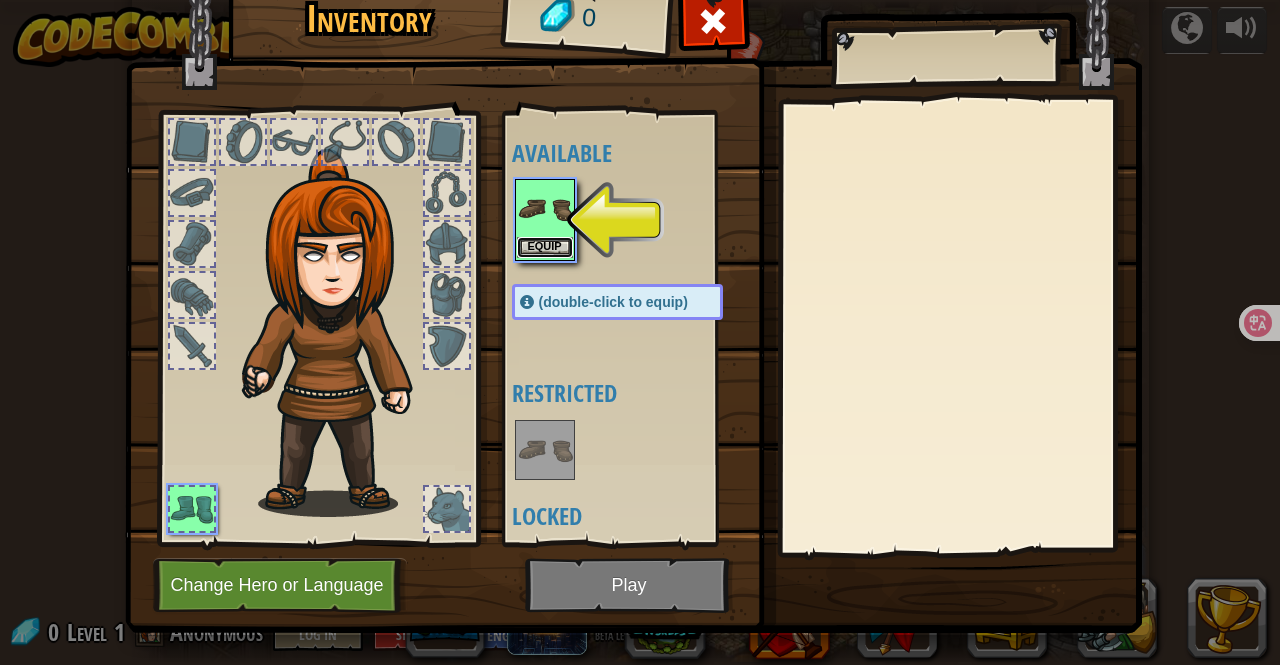 click on "Equip" at bounding box center (545, 247) 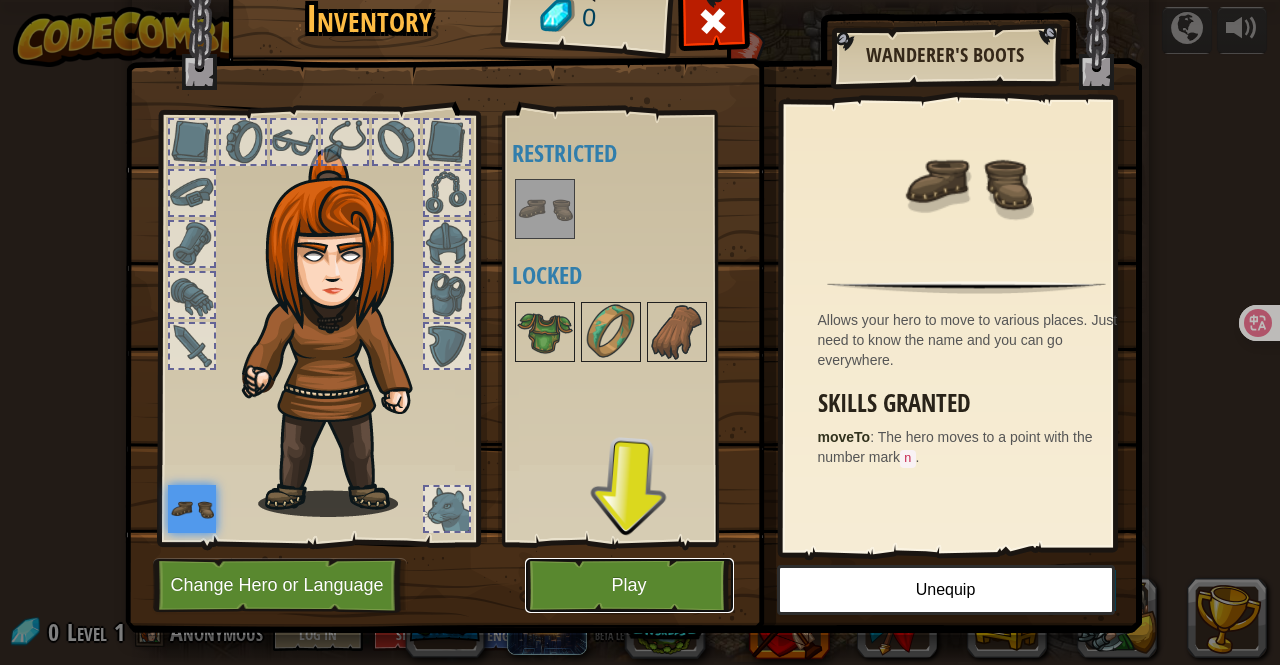 click on "Play" at bounding box center [629, 585] 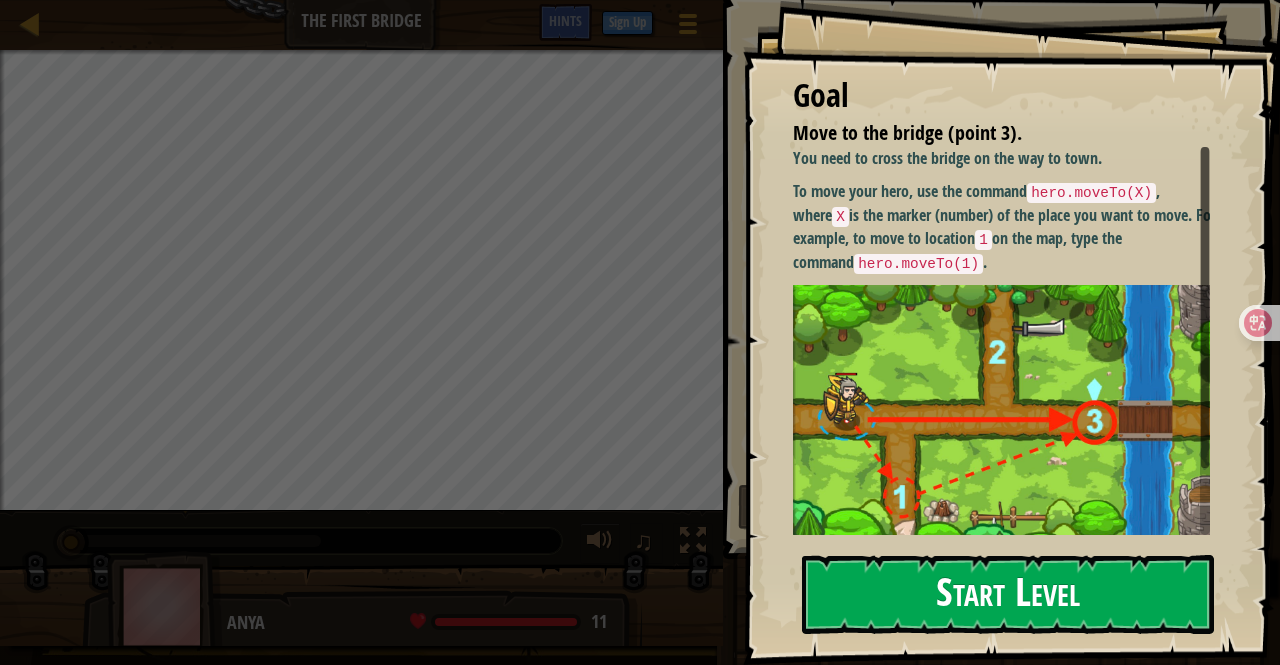 click on "Start Level" at bounding box center [1008, 594] 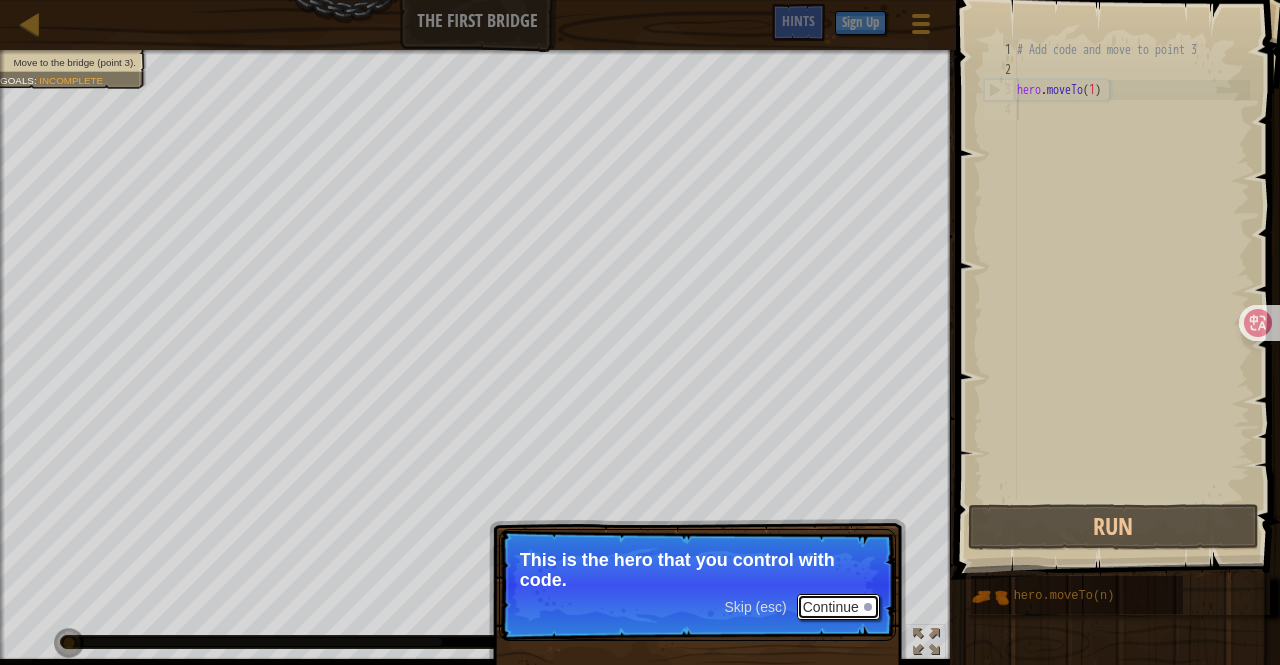 click on "Continue" at bounding box center [838, 607] 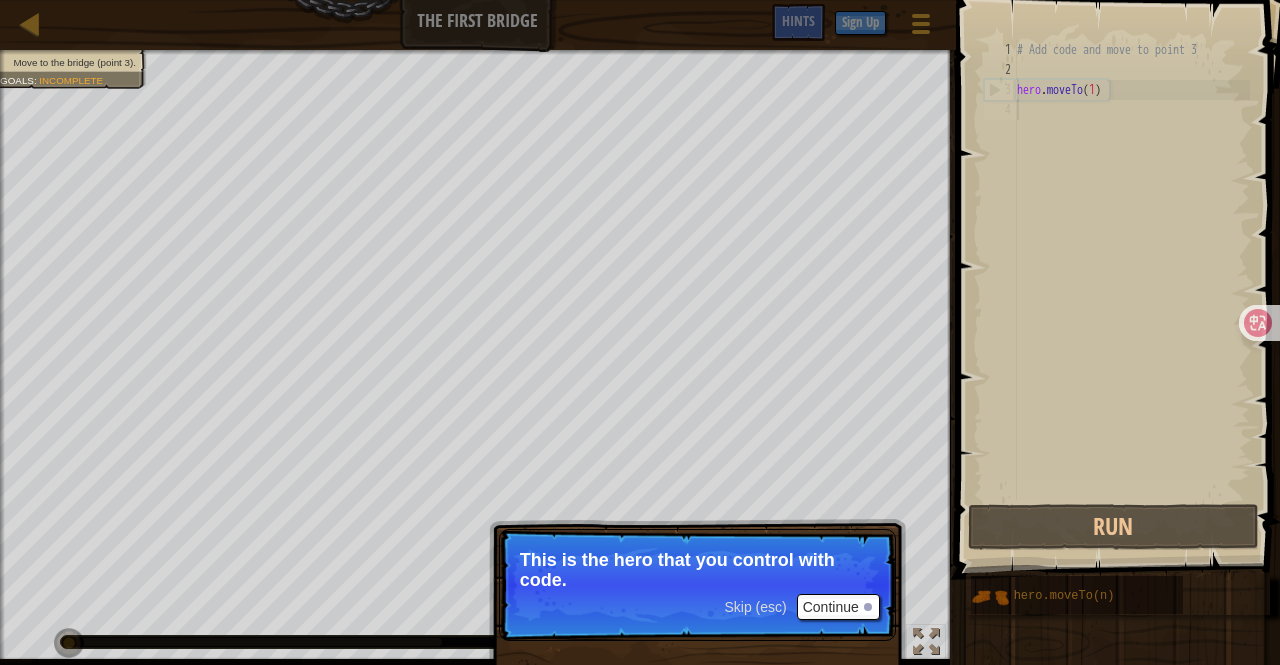 scroll, scrollTop: 9, scrollLeft: 0, axis: vertical 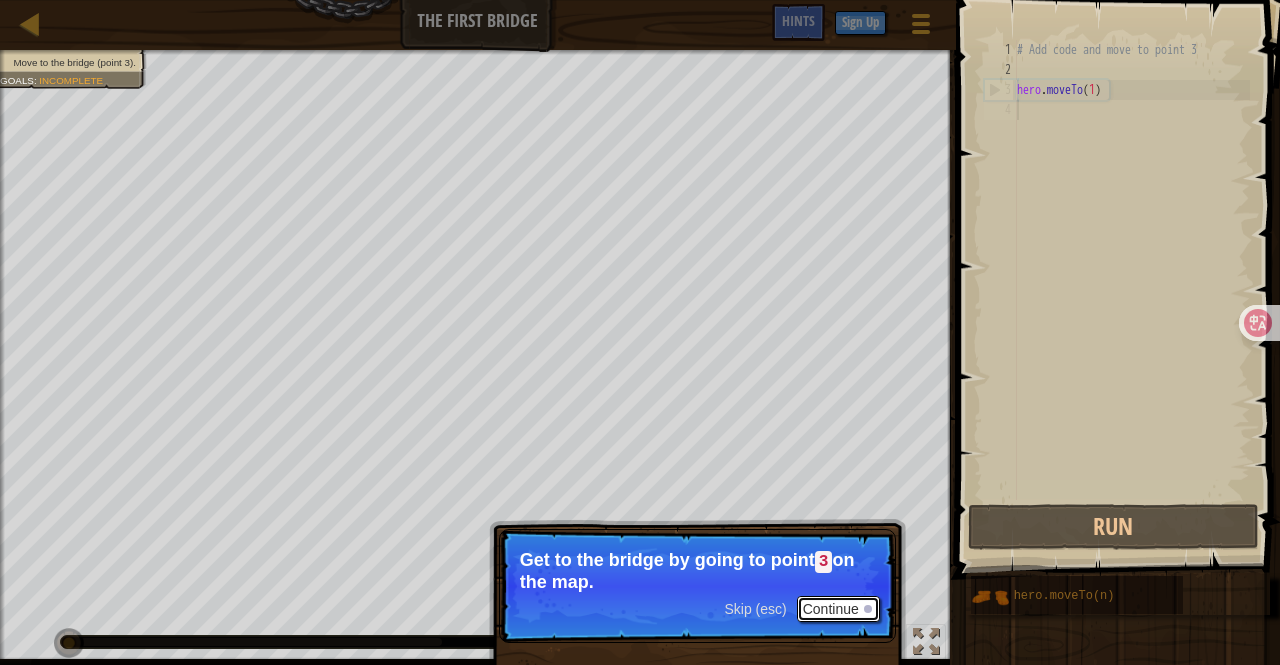click on "Continue" at bounding box center [838, 609] 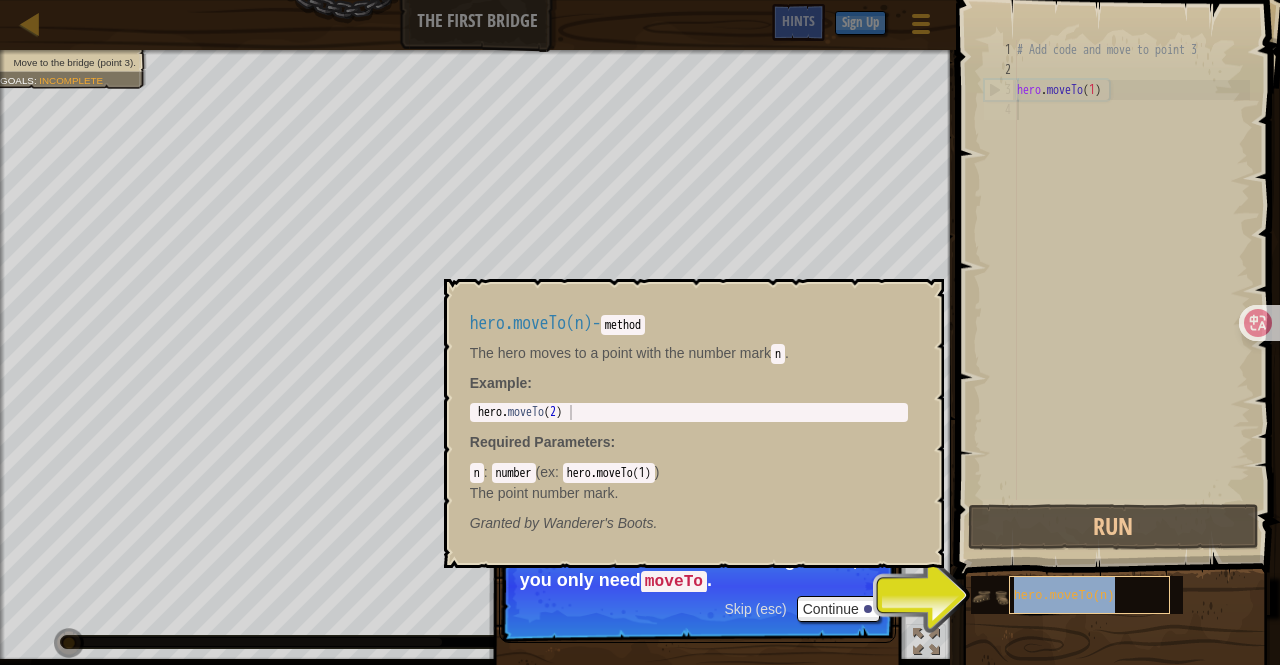 click on "hero.moveTo(n)" at bounding box center [1064, 596] 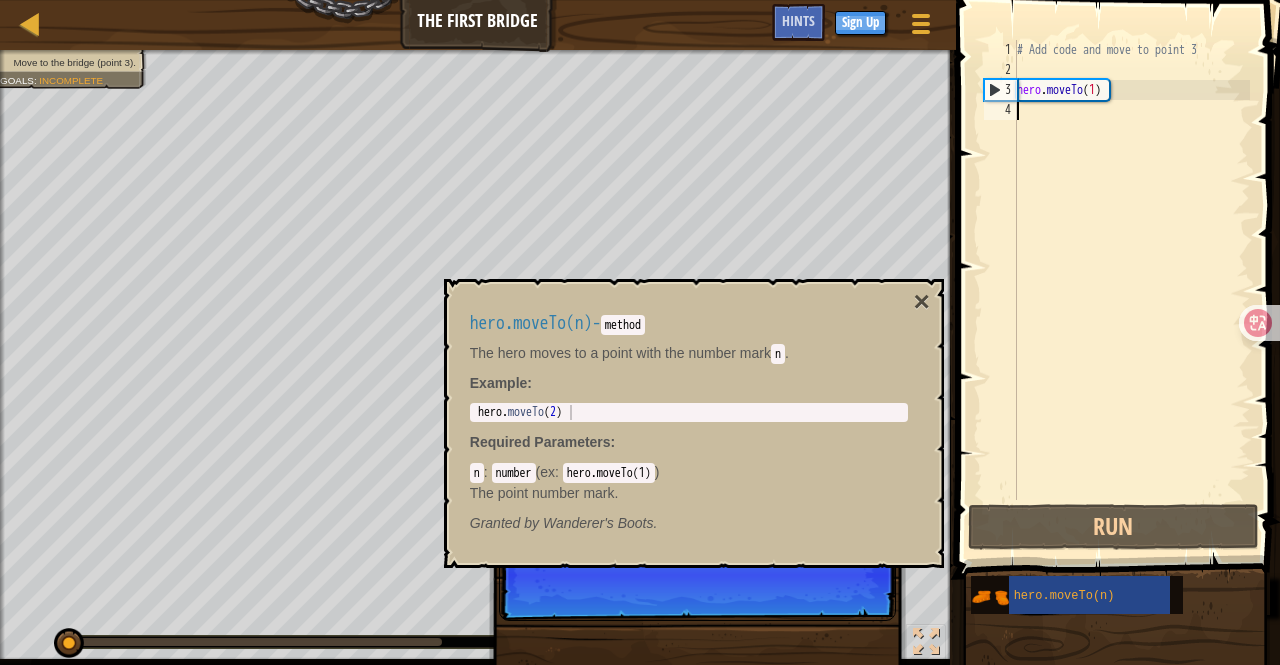 click on "# Add code and move to point 3 hero . moveTo ( 1 )" at bounding box center [1131, 290] 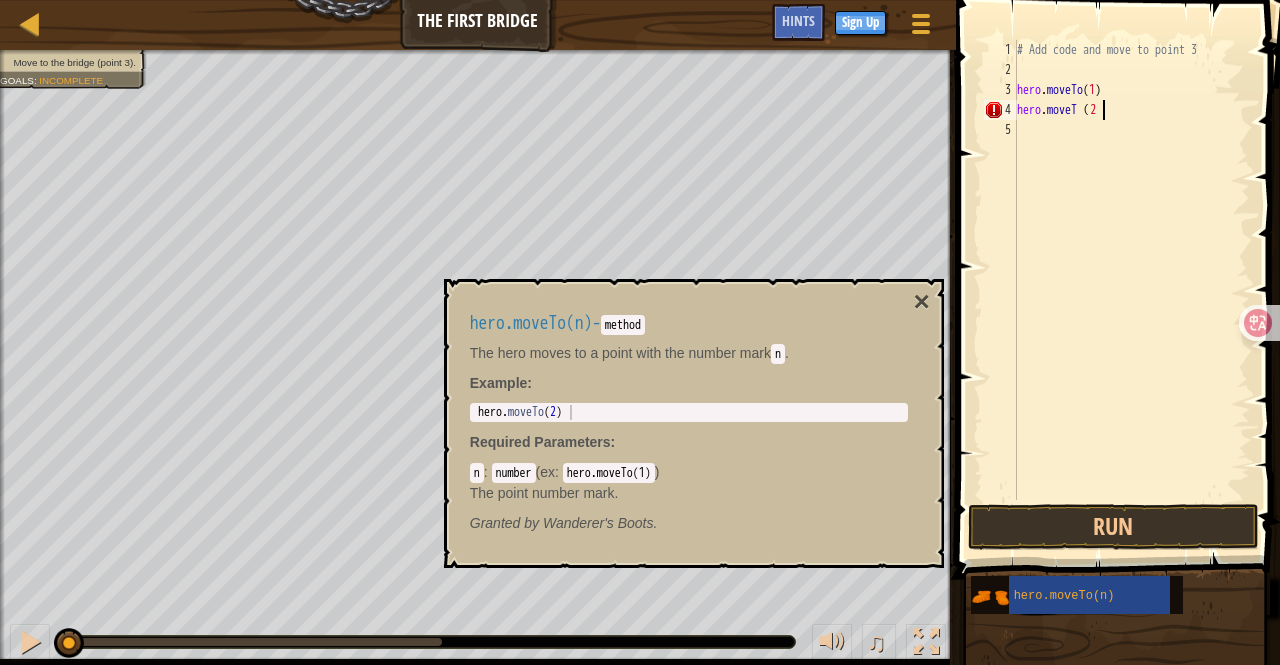 scroll, scrollTop: 0, scrollLeft: 0, axis: both 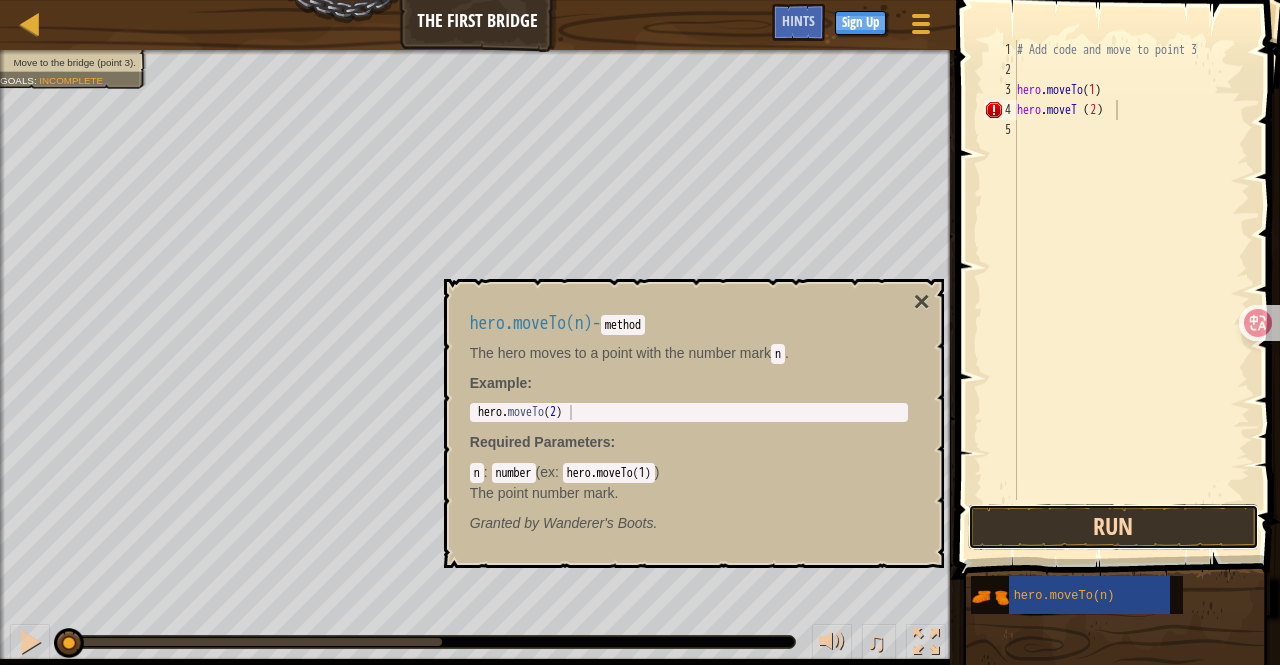 click on "Run" at bounding box center [1113, 527] 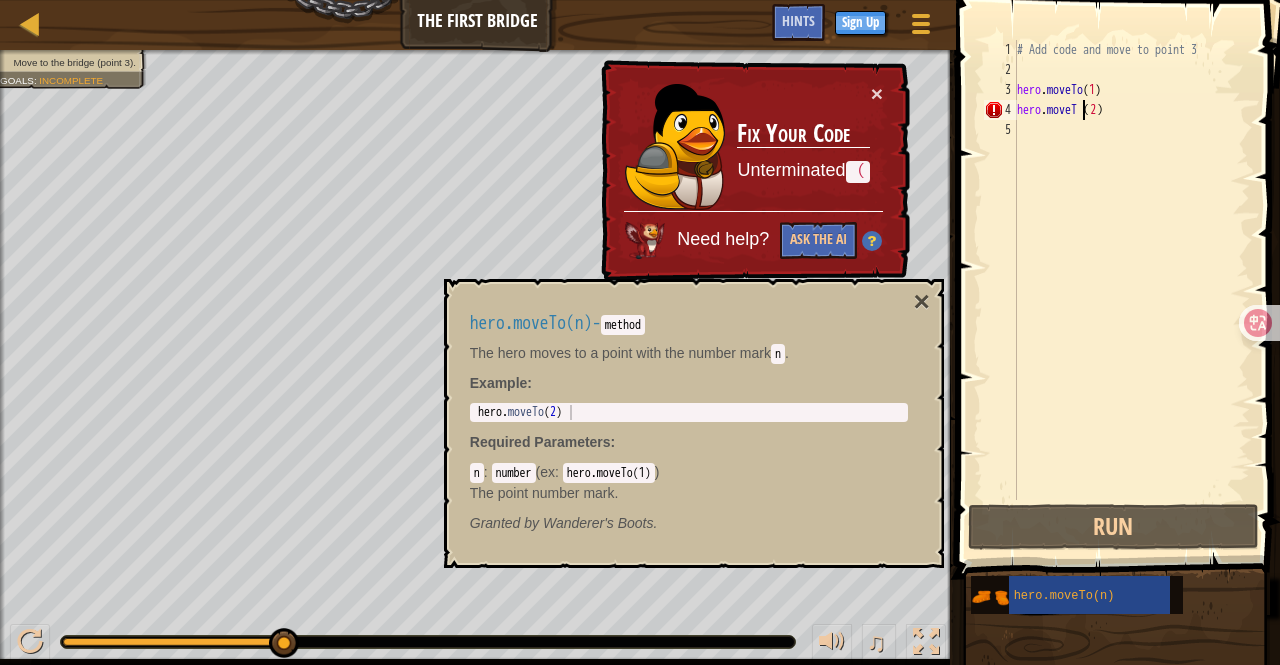 click on "# Add code and move to point 3 hero . moveTo ( 1 ) hero . moveT （ 2 ）" at bounding box center [1131, 290] 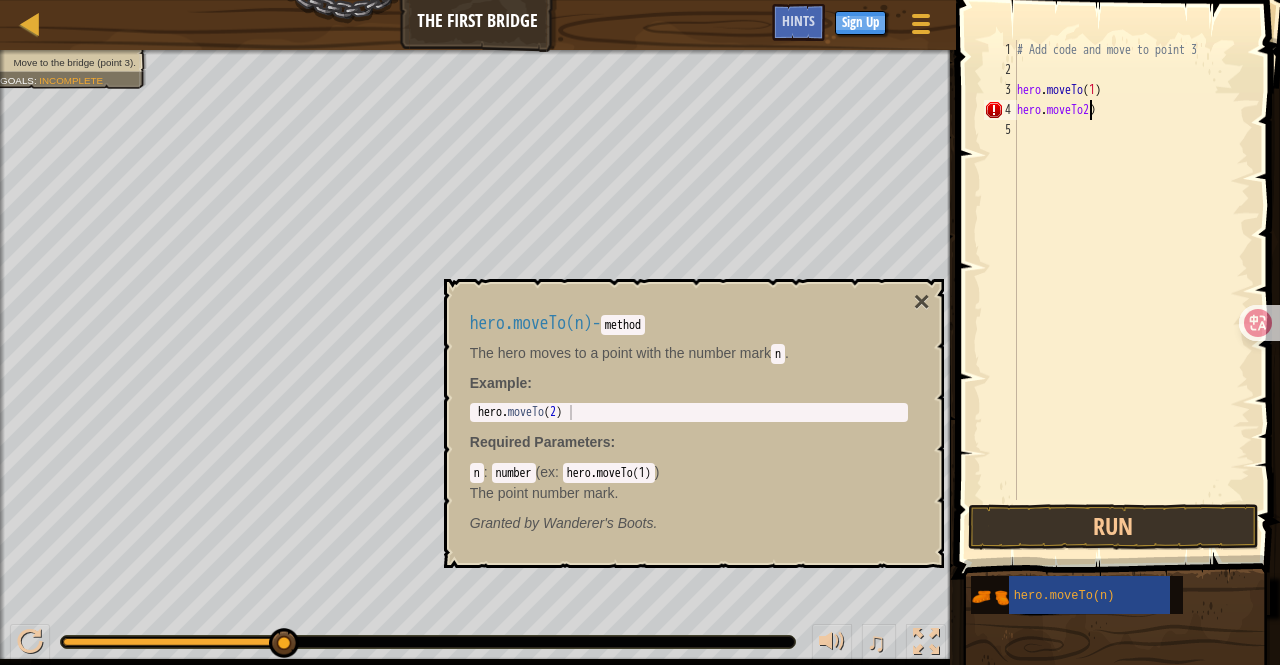 scroll, scrollTop: 9, scrollLeft: 6, axis: both 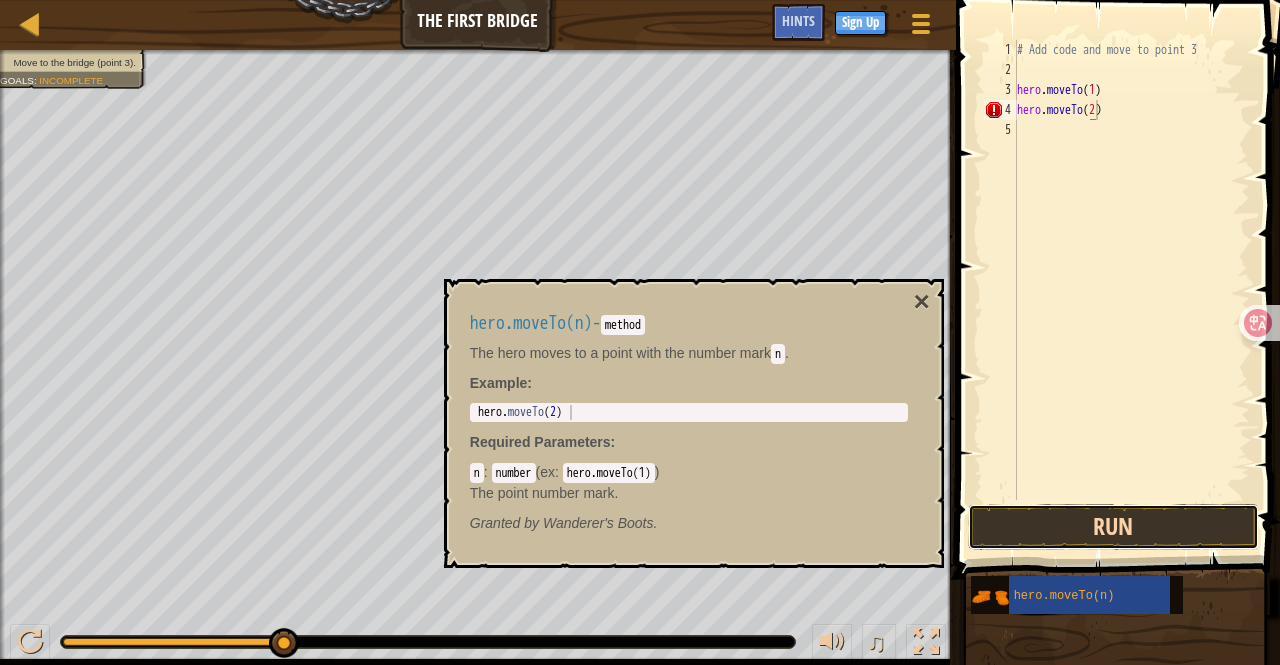 click on "Run" at bounding box center [1113, 527] 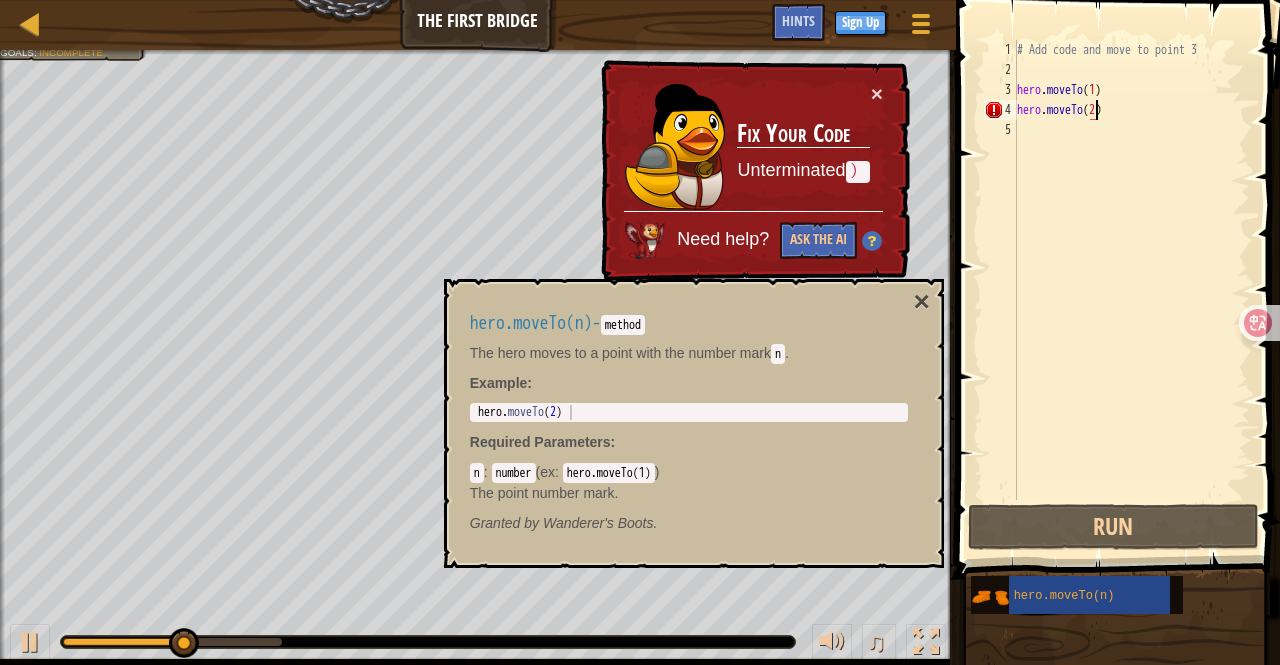 click on "# Add code and move to point 3 hero . moveTo ( 1 ) hero . moveTo ( 2 ）" at bounding box center (1131, 290) 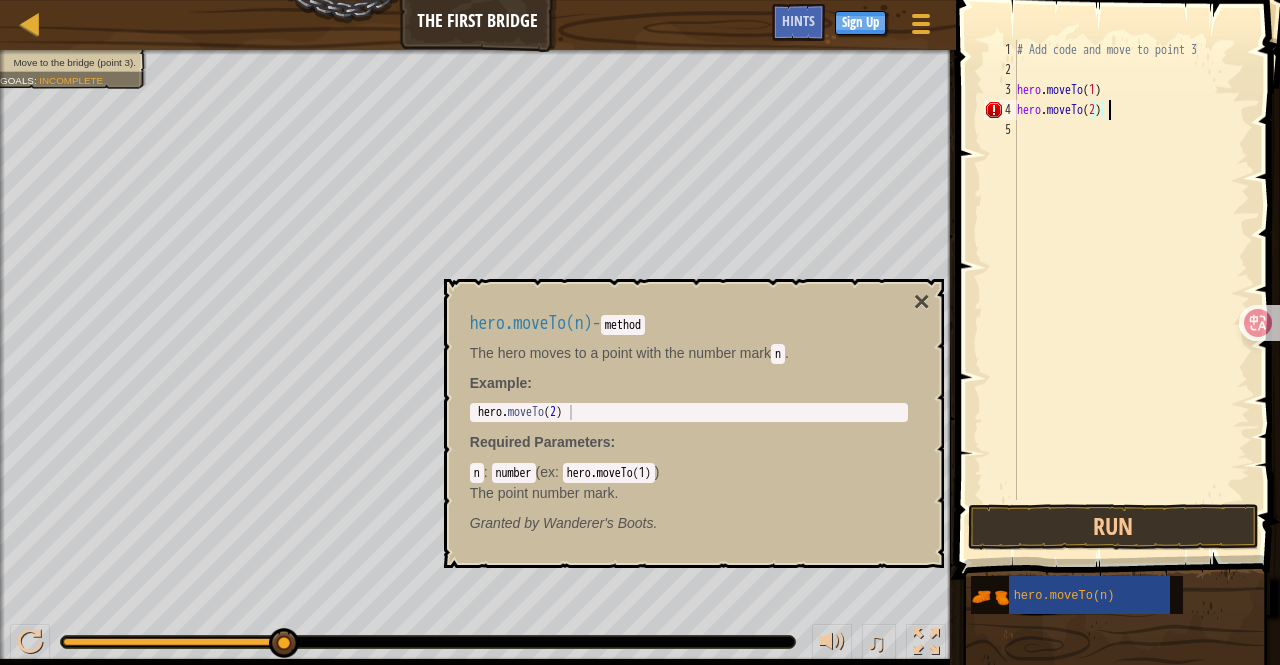 scroll, scrollTop: 9, scrollLeft: 6, axis: both 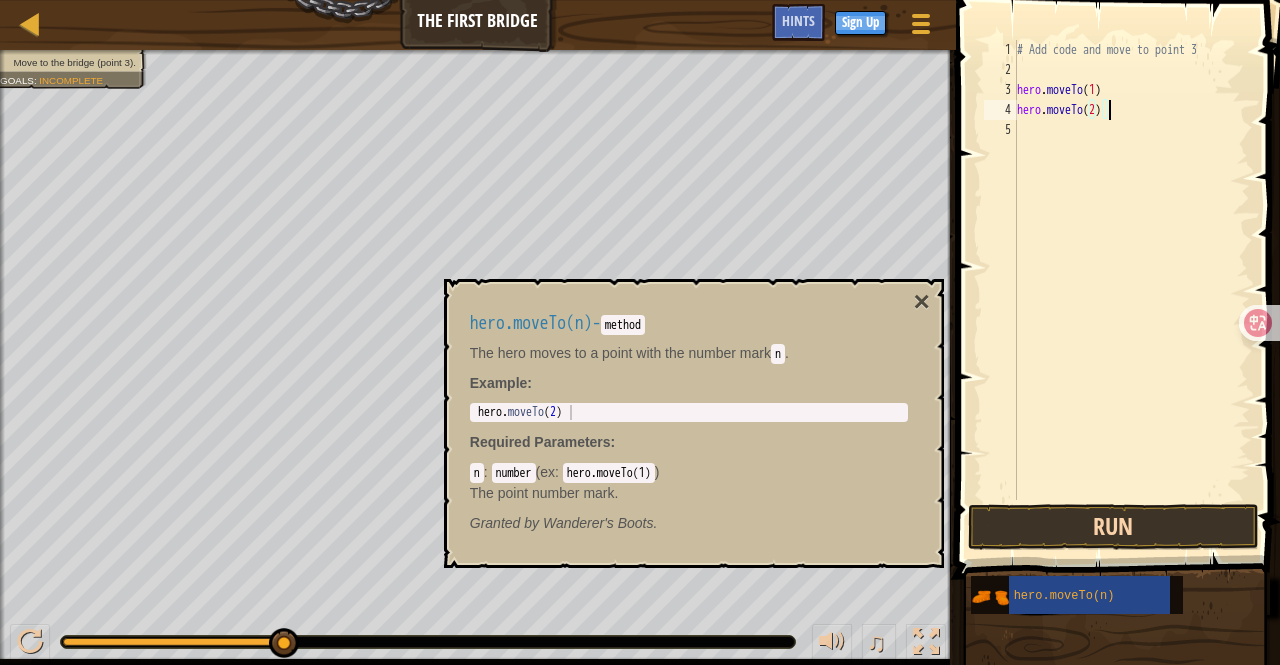type on "hero.moveTo(2)" 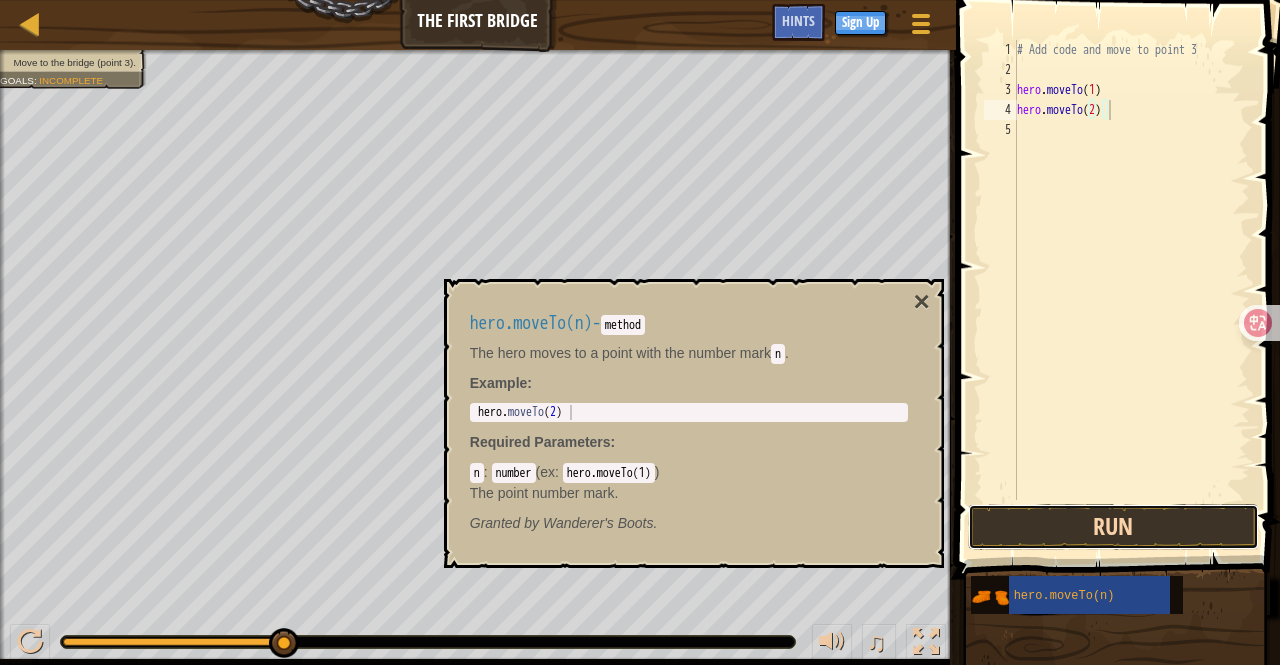 click on "Run" at bounding box center [1113, 527] 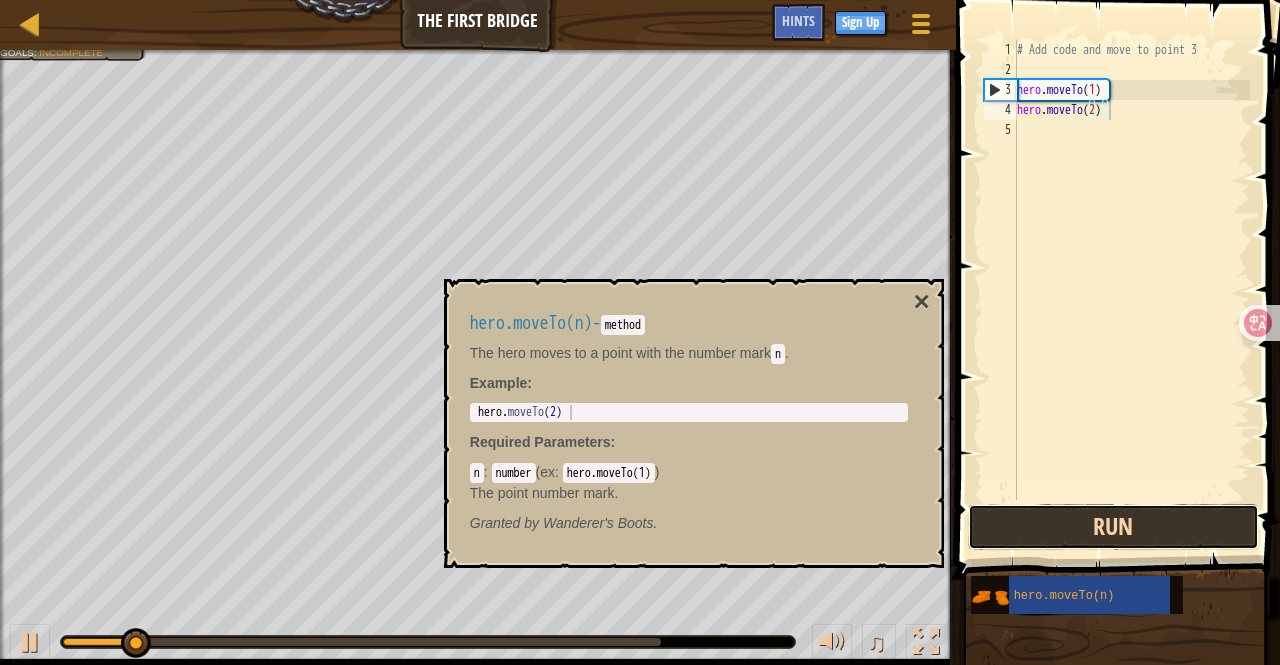 click on "Run" at bounding box center (1113, 527) 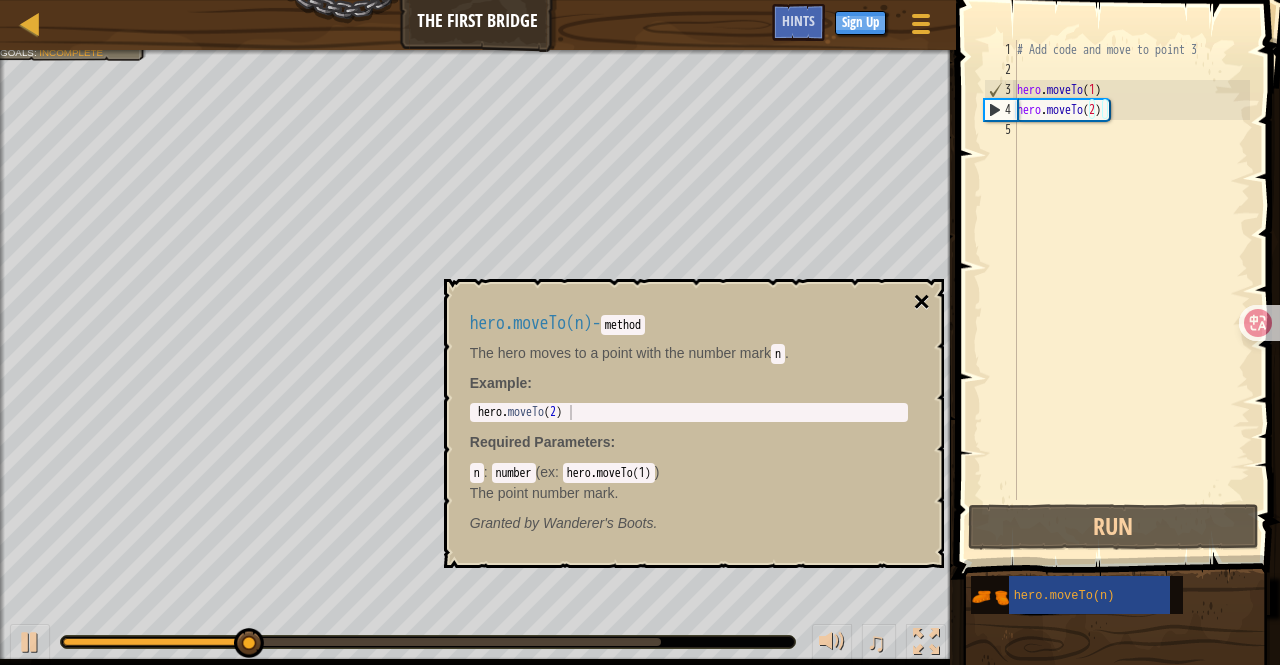click on "×" at bounding box center [921, 302] 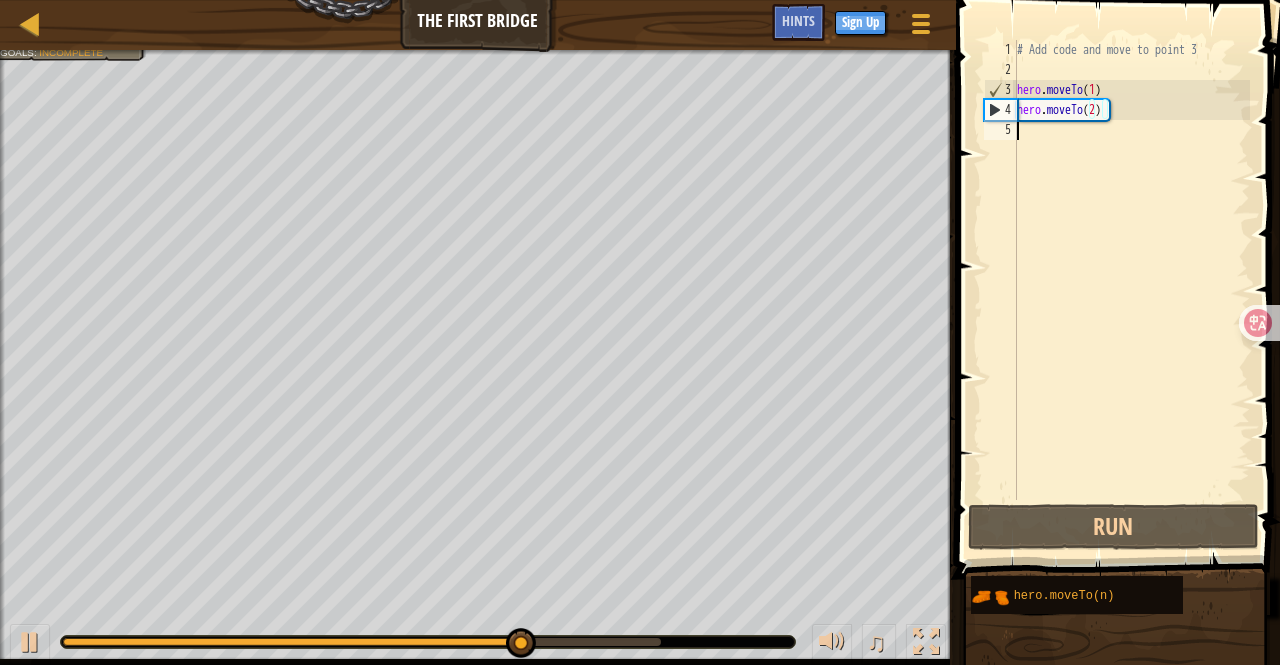 scroll, scrollTop: 9, scrollLeft: 0, axis: vertical 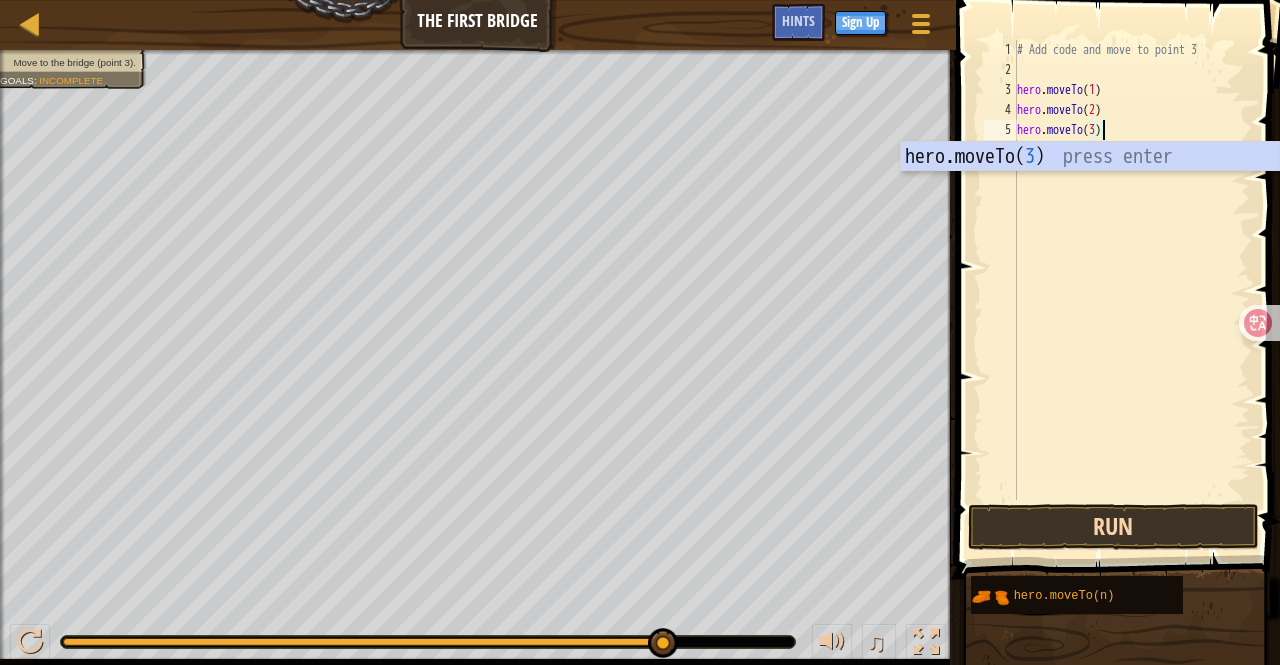 type on "hero.moveTo(3)" 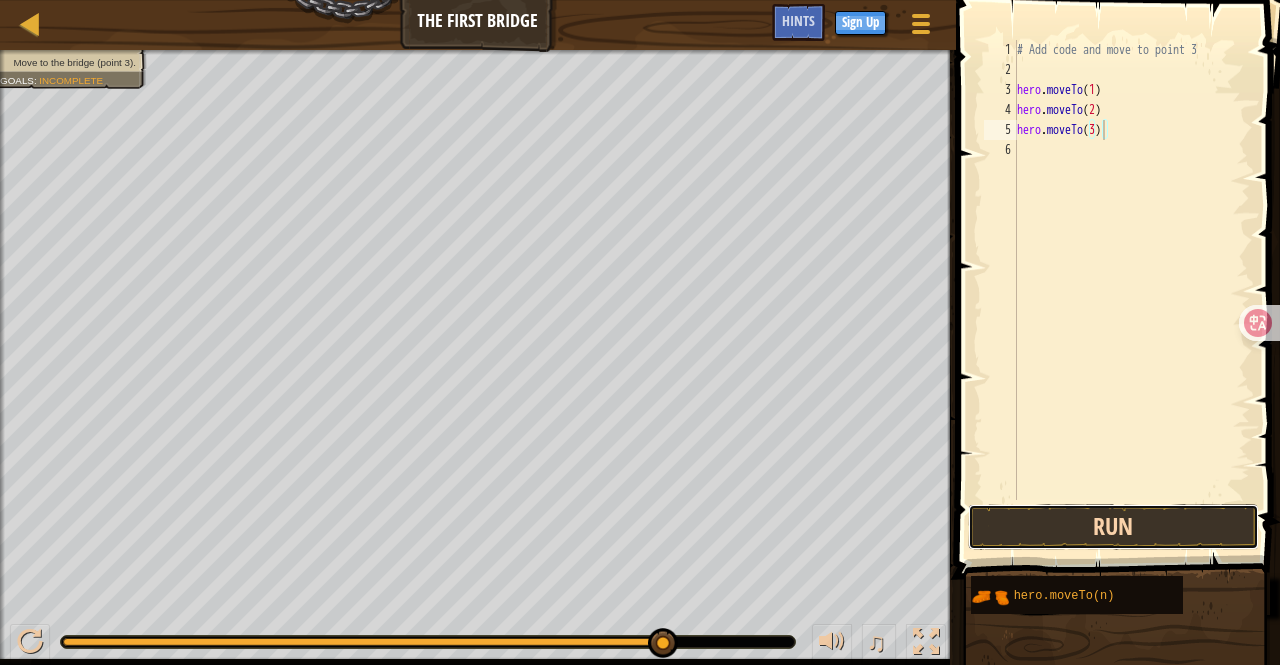 click on "Run" at bounding box center [1113, 527] 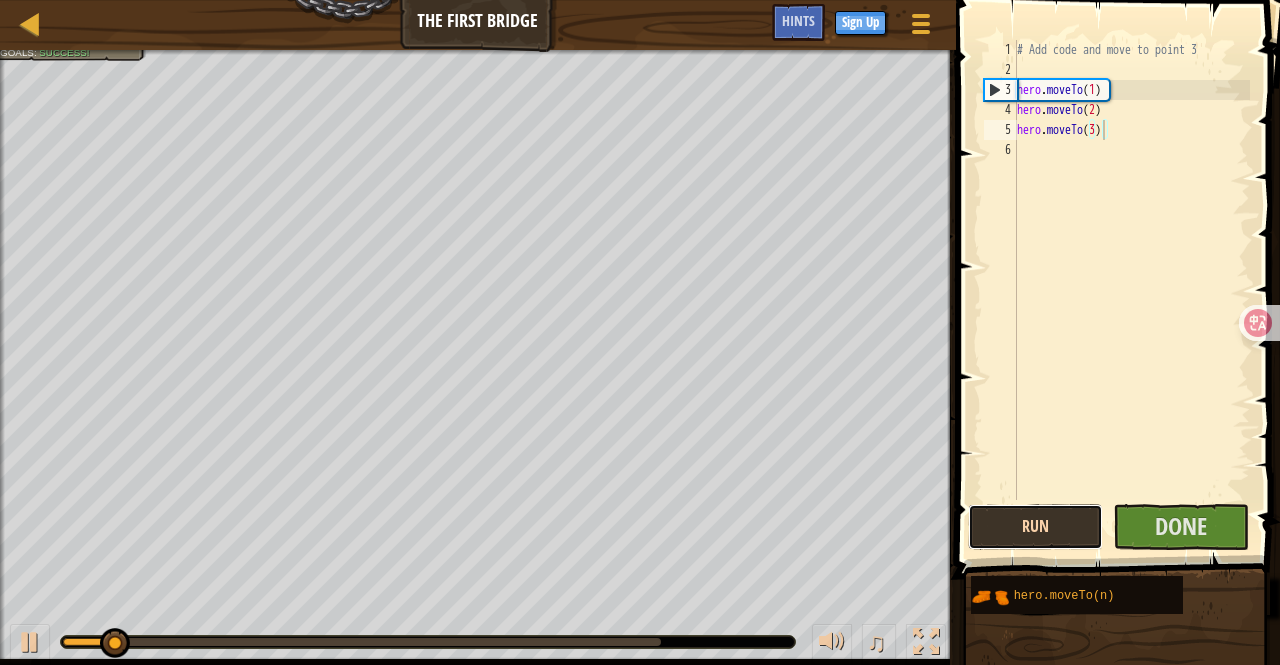 click on "Run" at bounding box center [1036, 527] 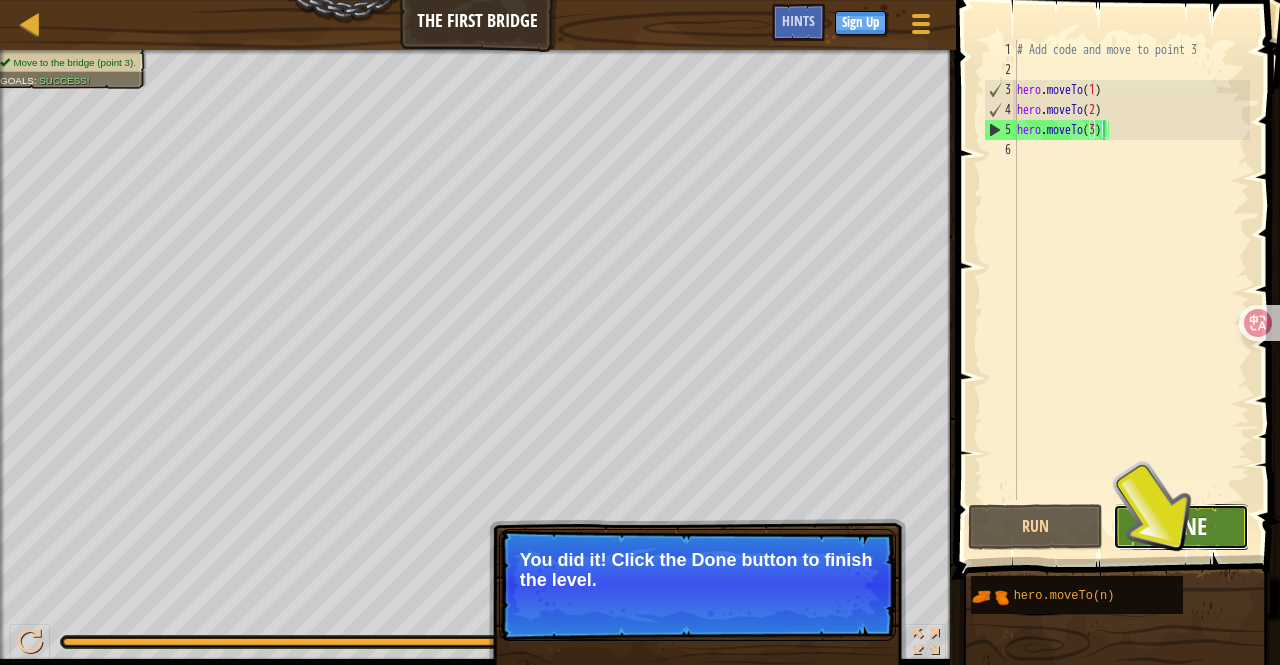 click on "Done" at bounding box center [1181, 526] 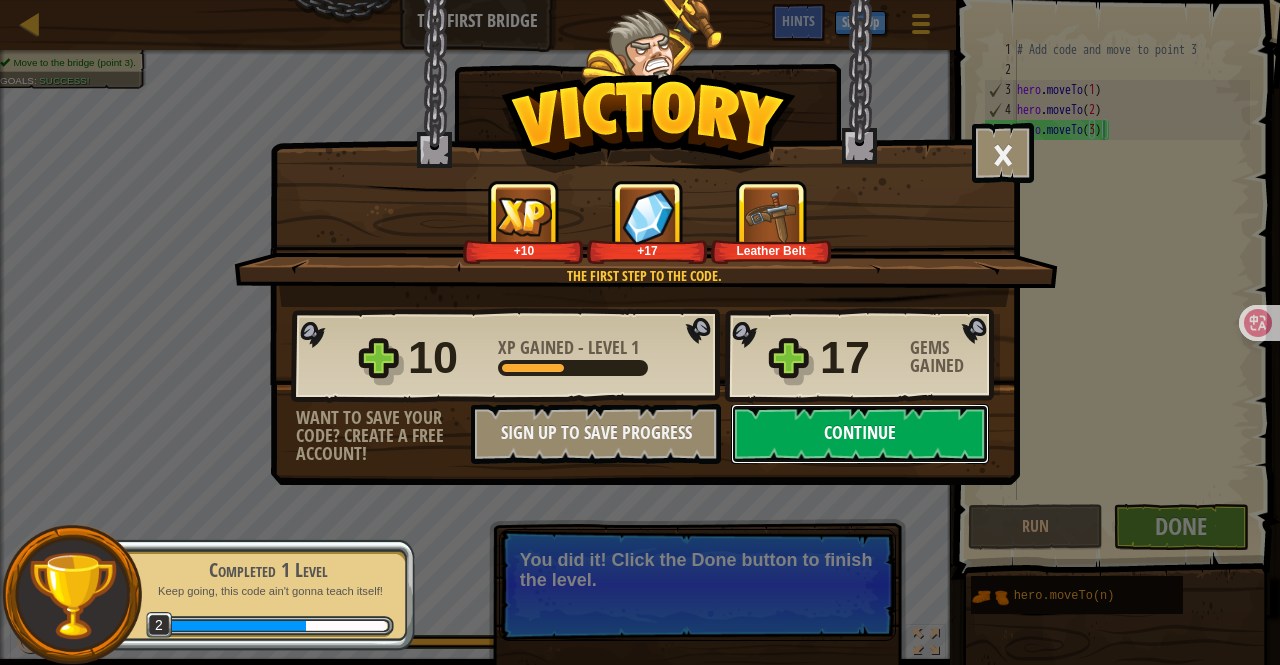 click on "Continue" at bounding box center [860, 434] 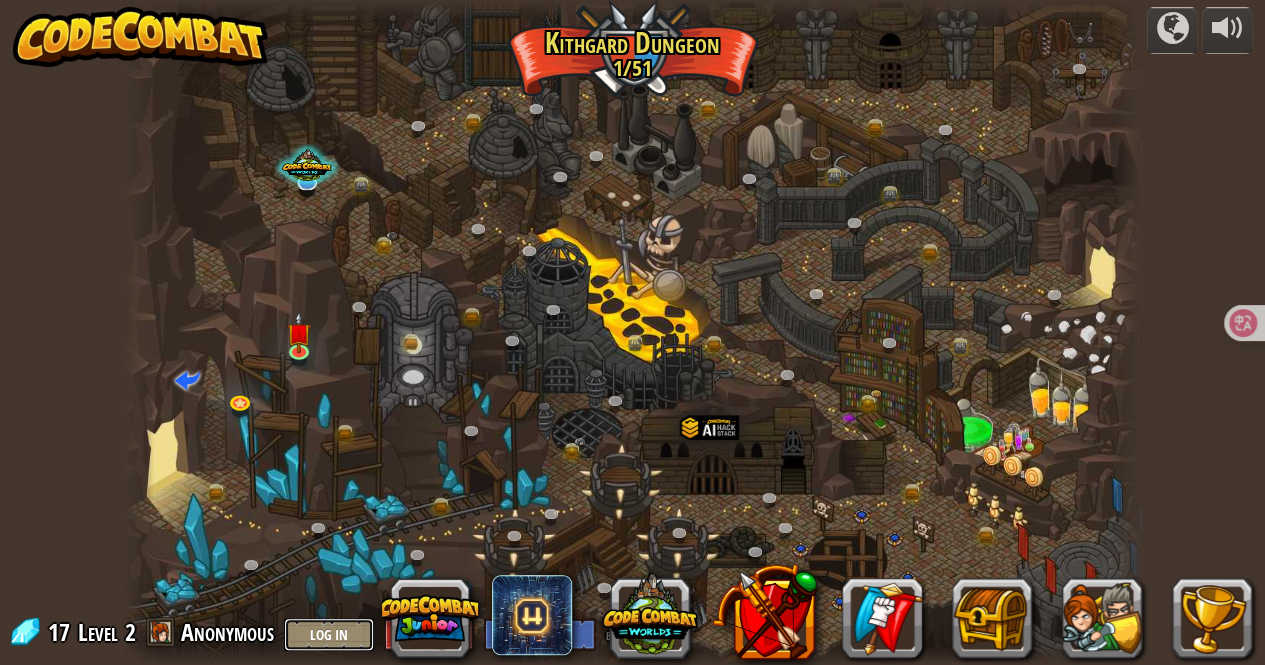 click on "Log In" at bounding box center [329, 634] 